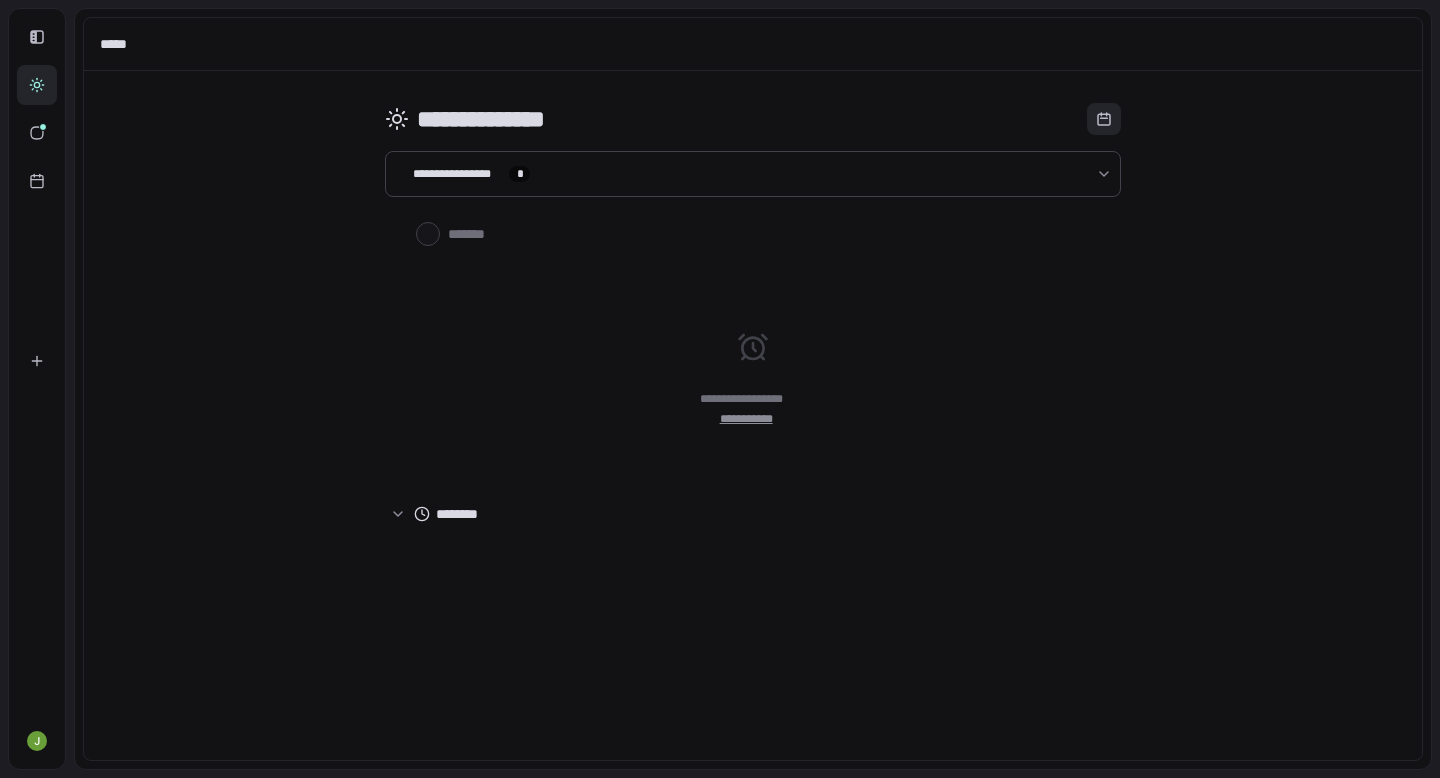 scroll, scrollTop: 0, scrollLeft: 0, axis: both 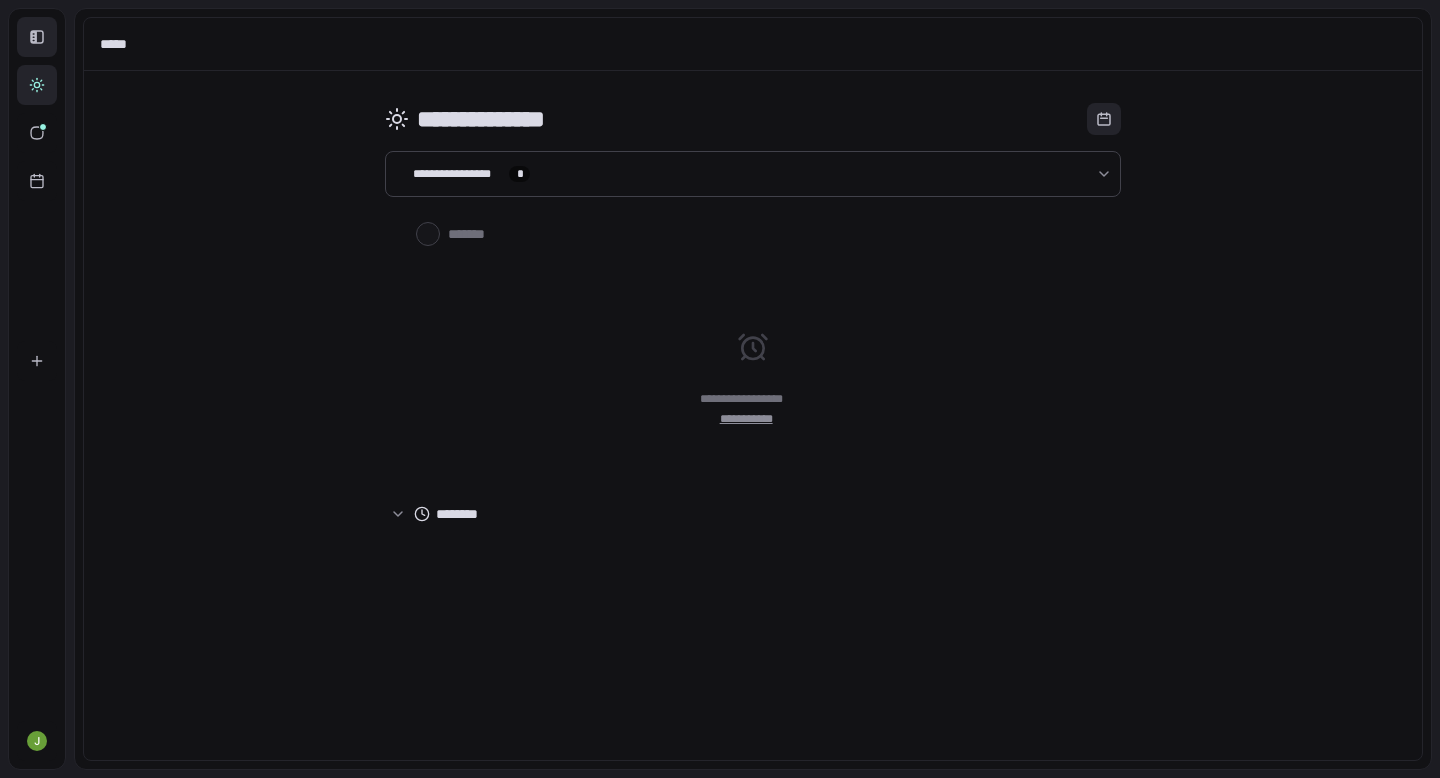 click at bounding box center [37, 37] 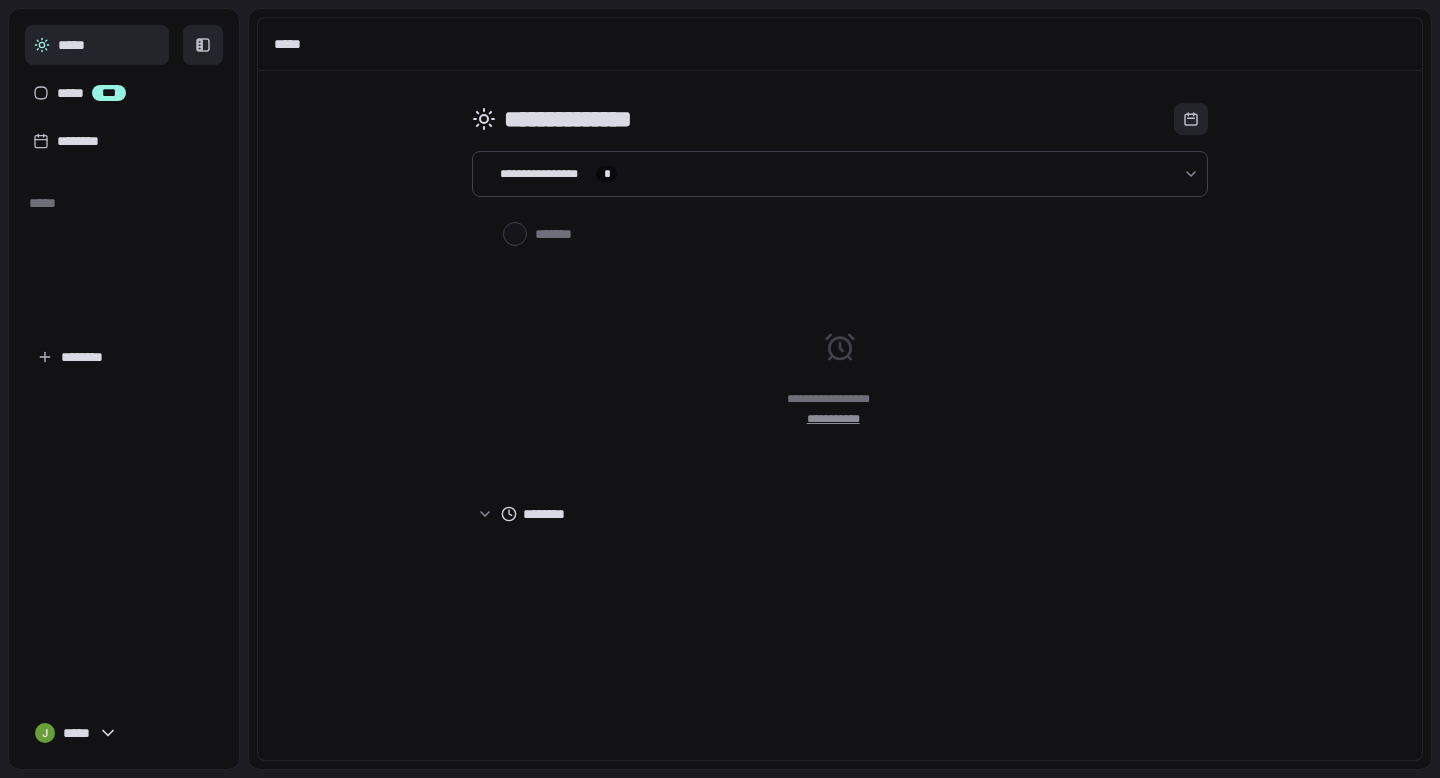 scroll, scrollTop: 0, scrollLeft: 0, axis: both 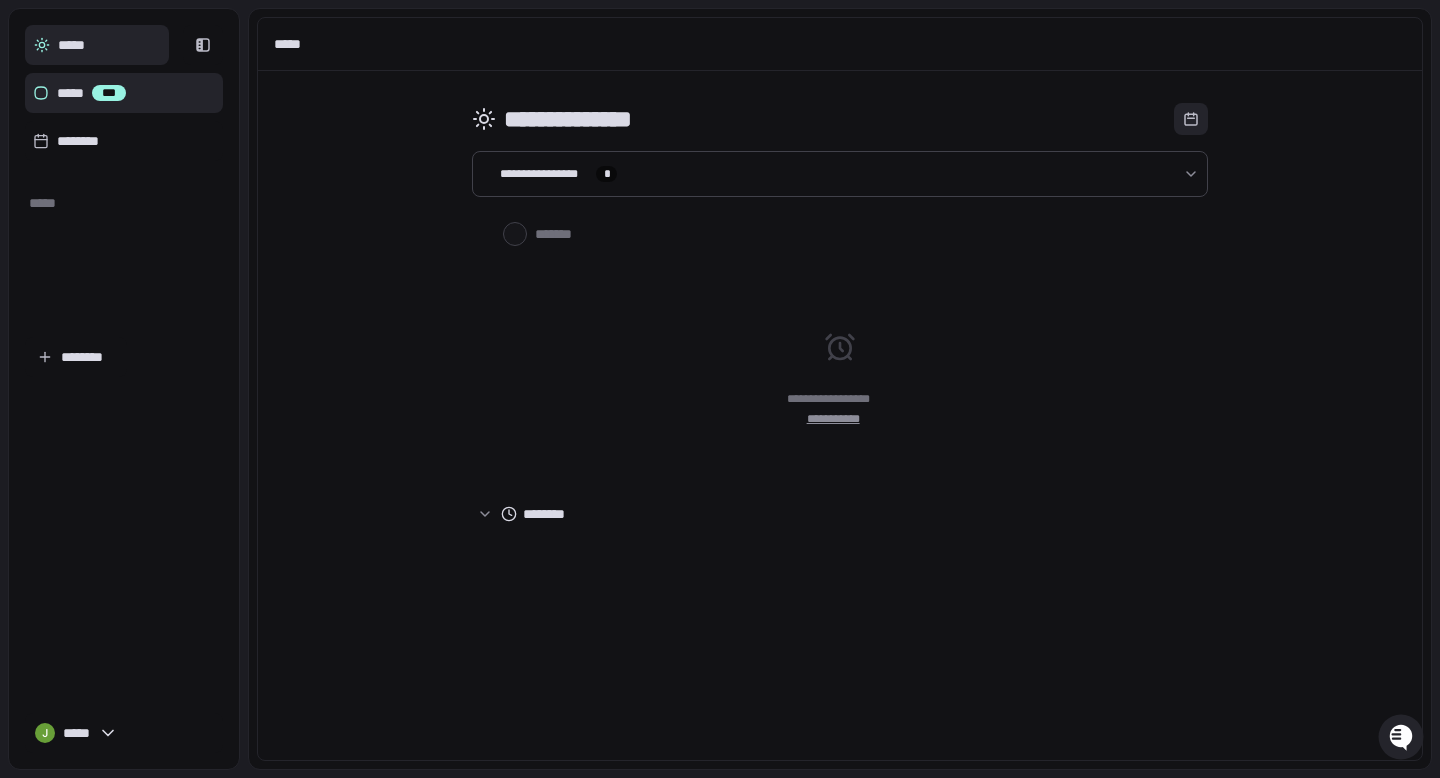 click on "***** ***" at bounding box center (124, 93) 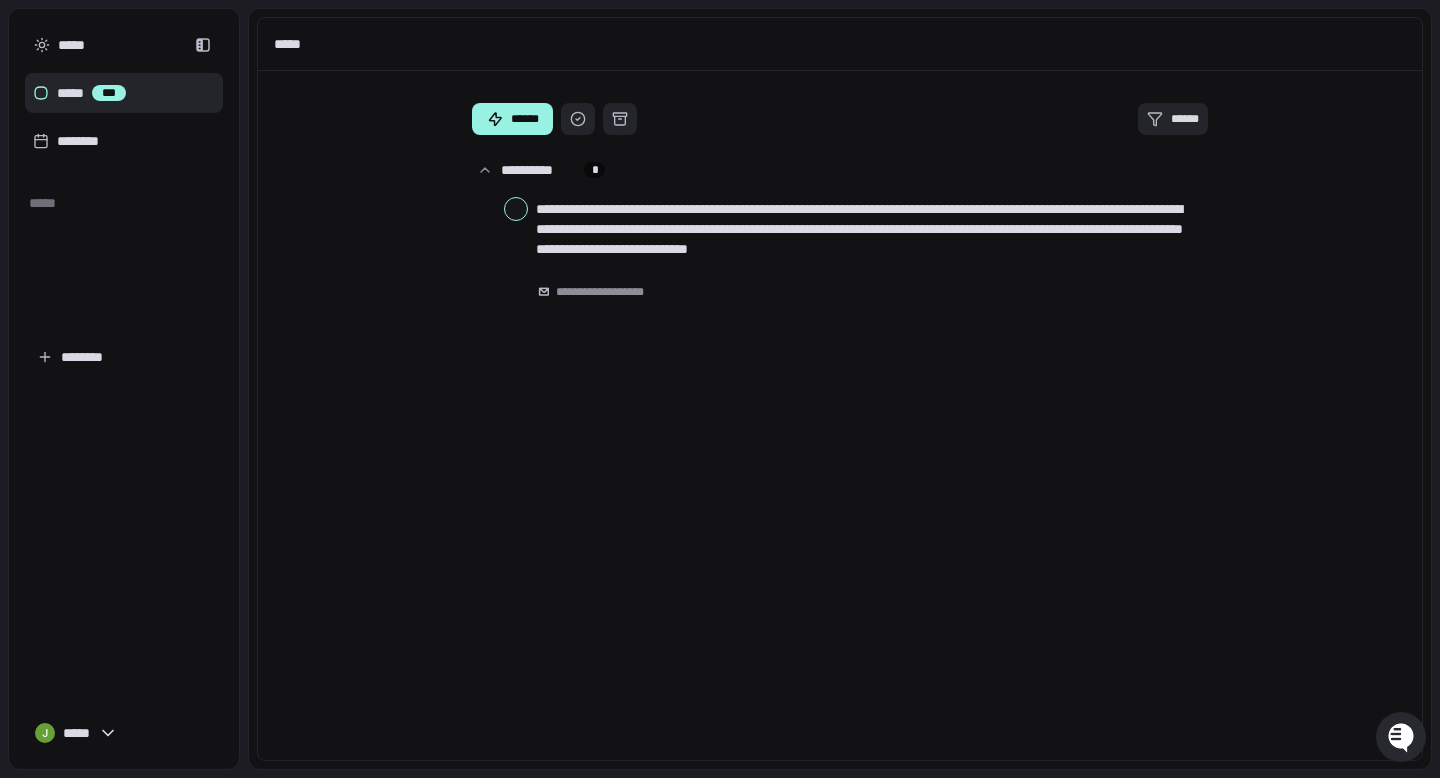 click 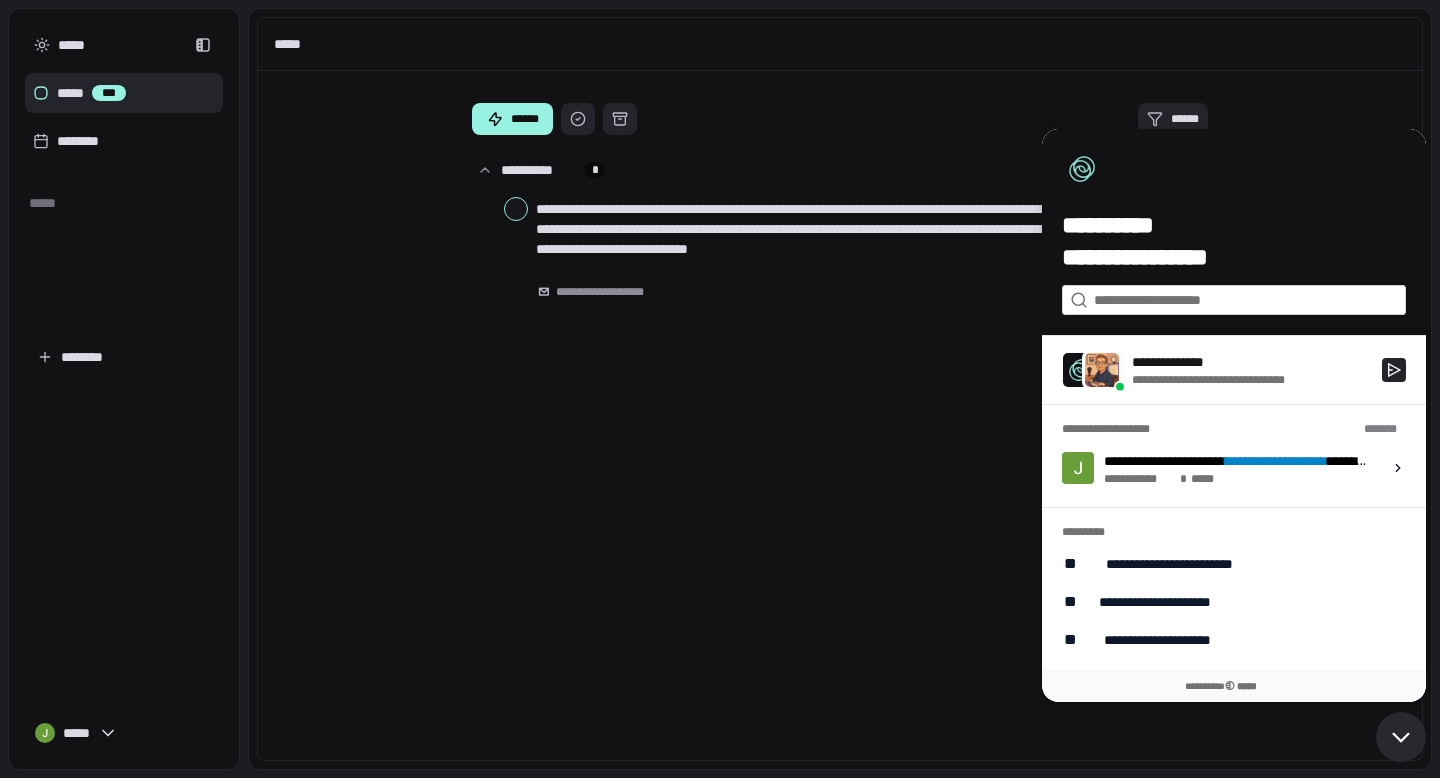 click 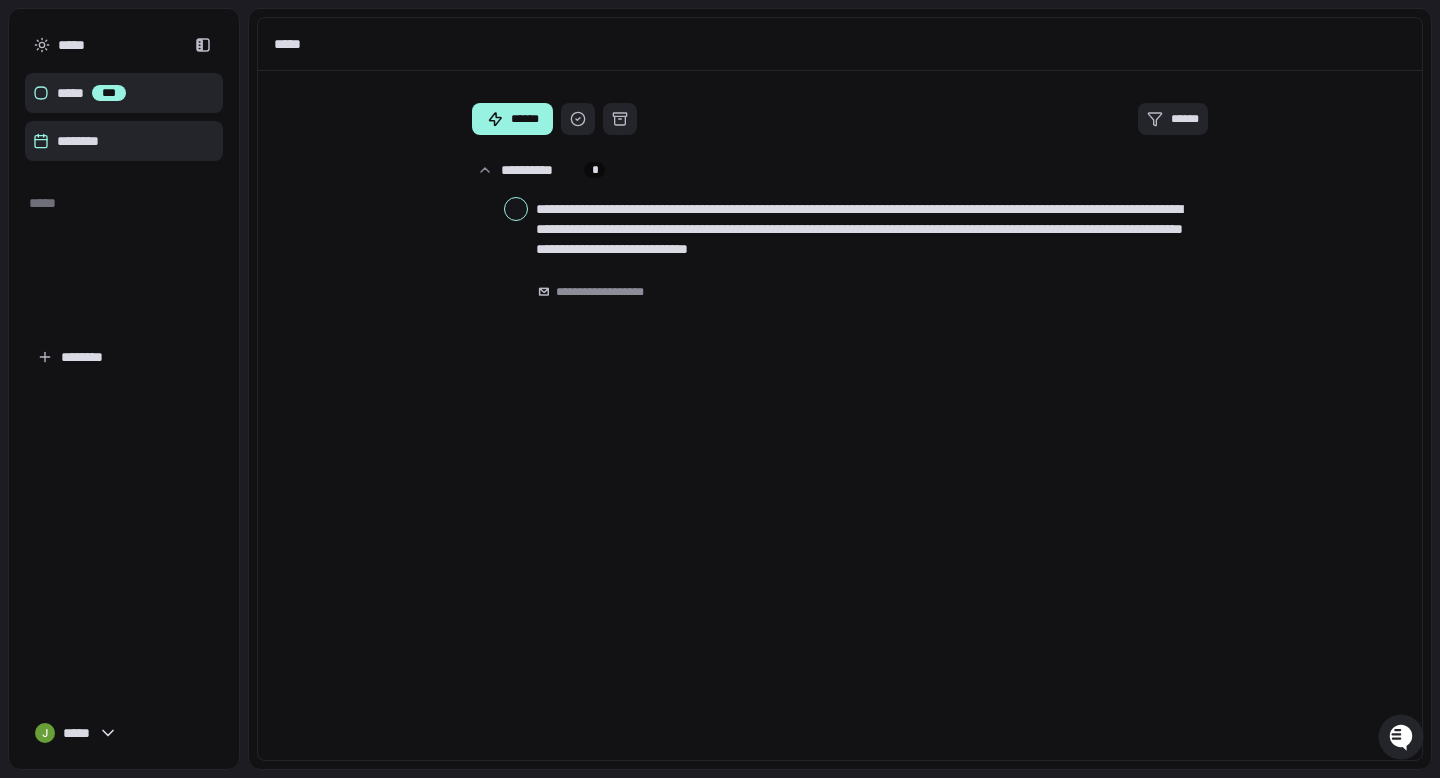 click on "********" at bounding box center (124, 141) 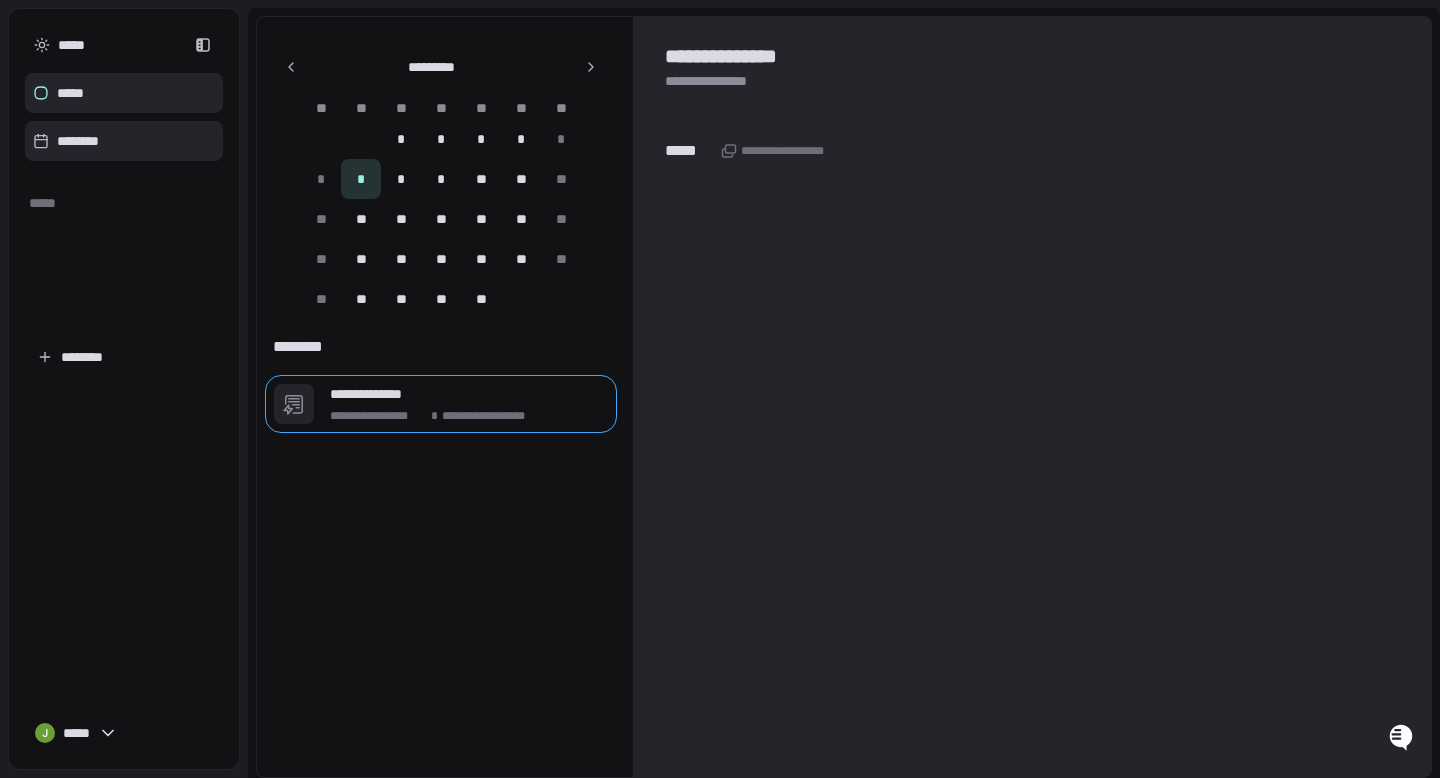 click on "*****" at bounding box center [124, 93] 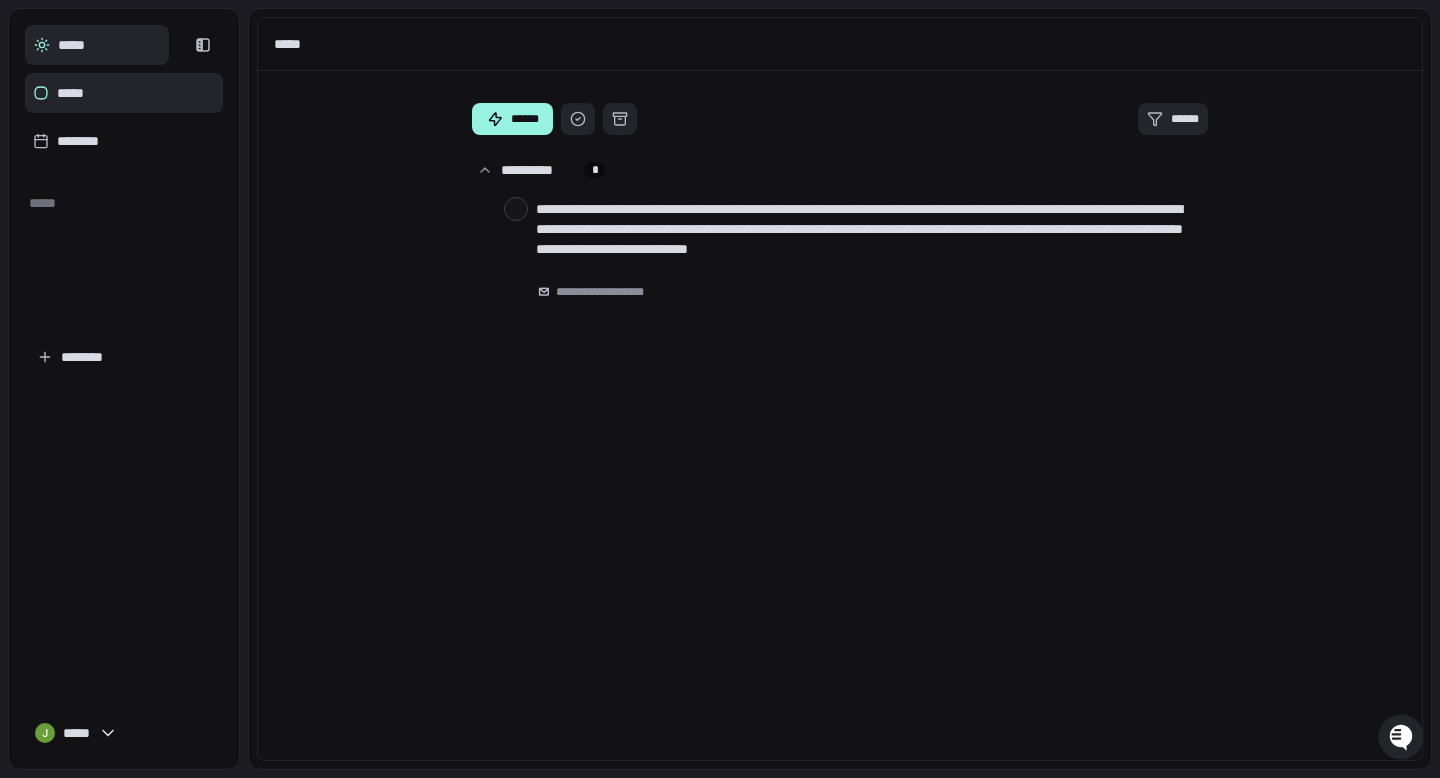 click on "*****" at bounding box center [97, 45] 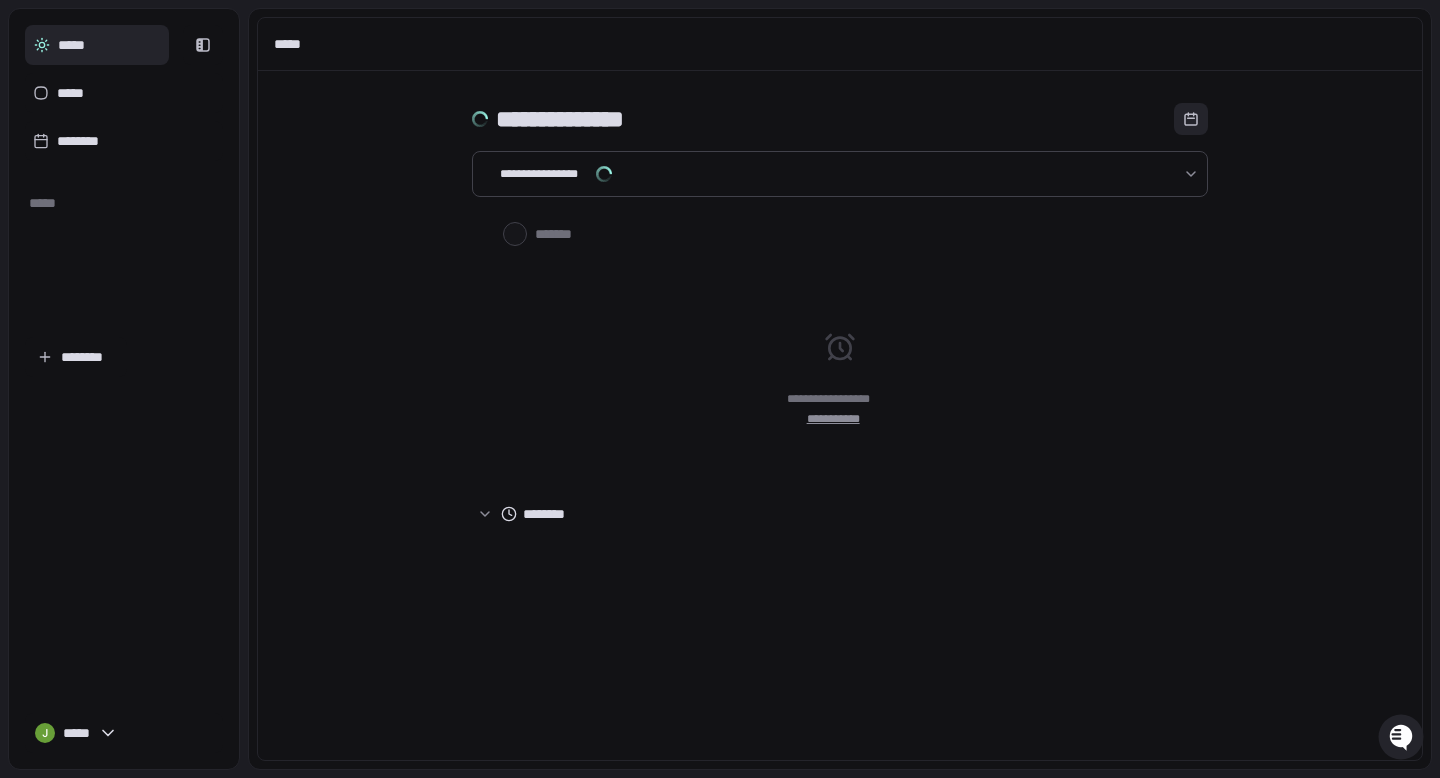 type on "*" 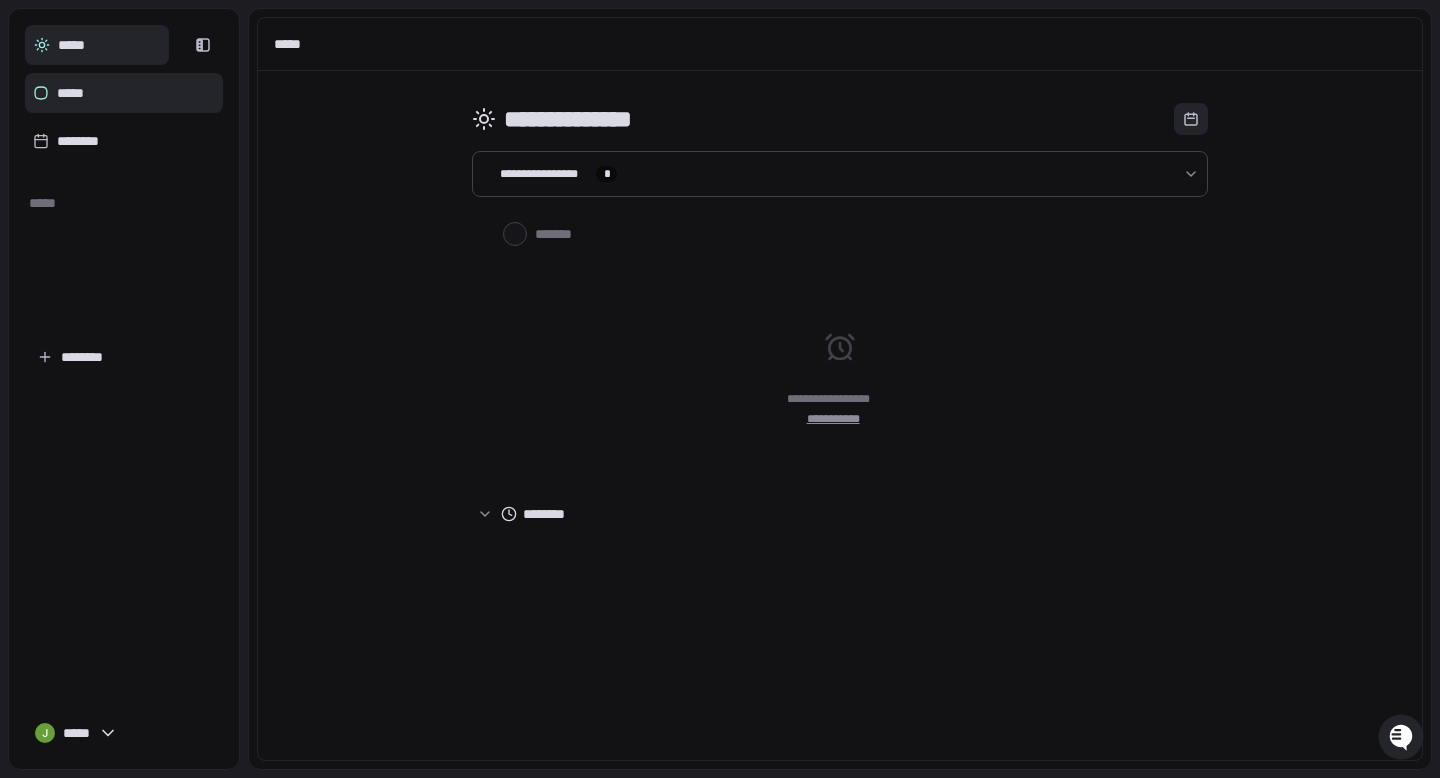 click on "*****" at bounding box center [124, 93] 